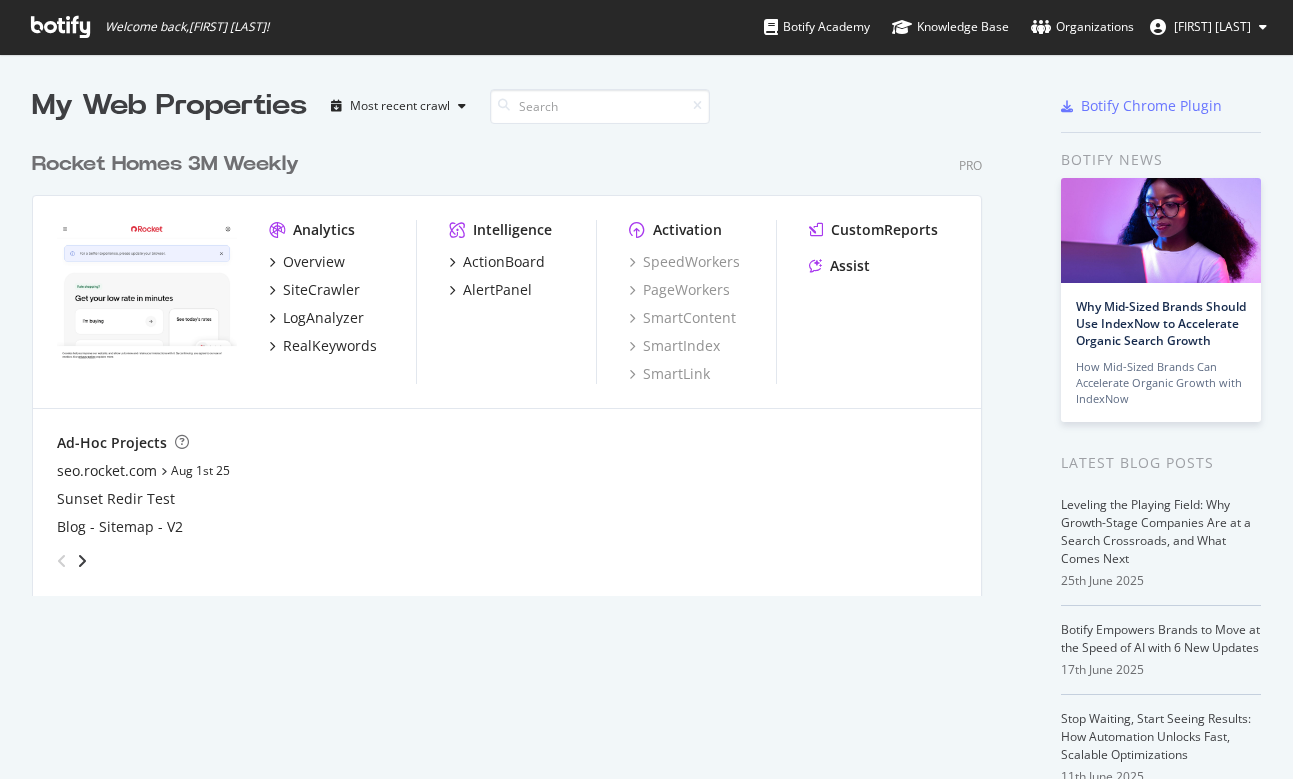 scroll, scrollTop: 0, scrollLeft: 0, axis: both 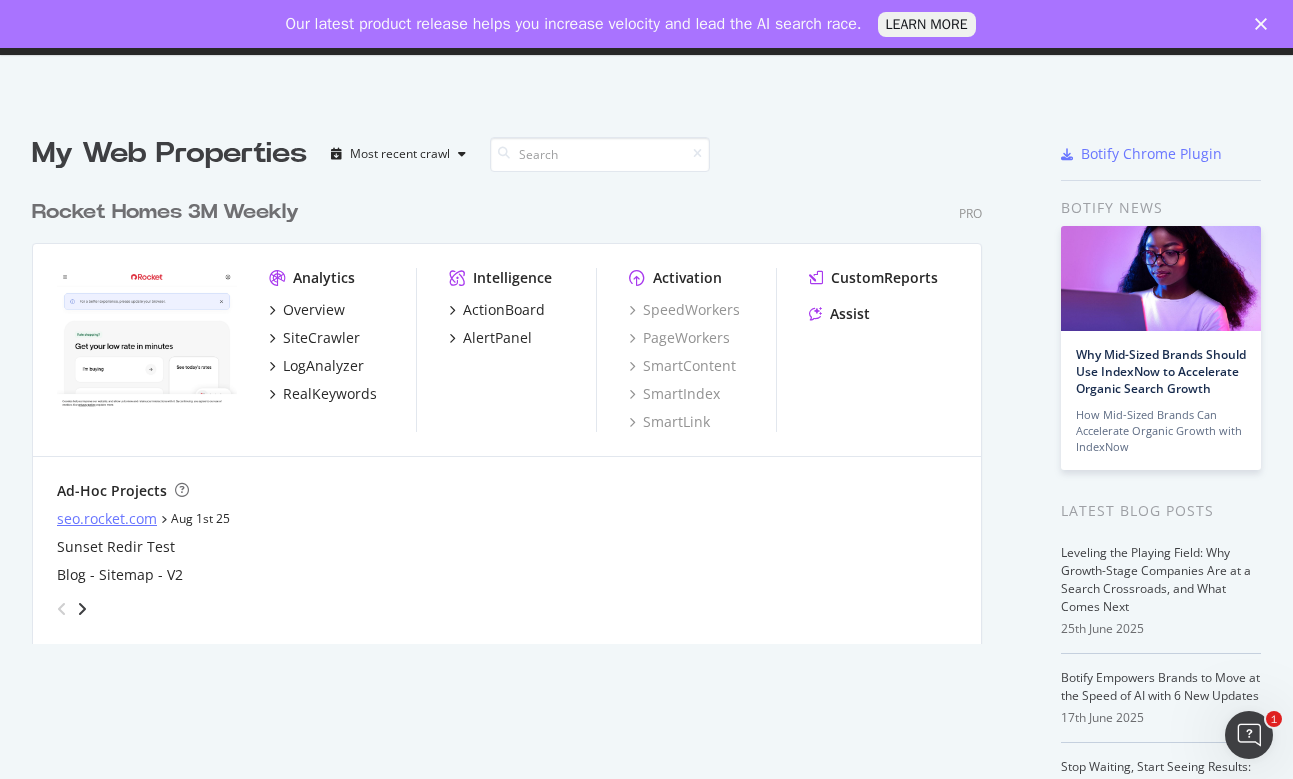click on "seo.rocket.com" at bounding box center (107, 519) 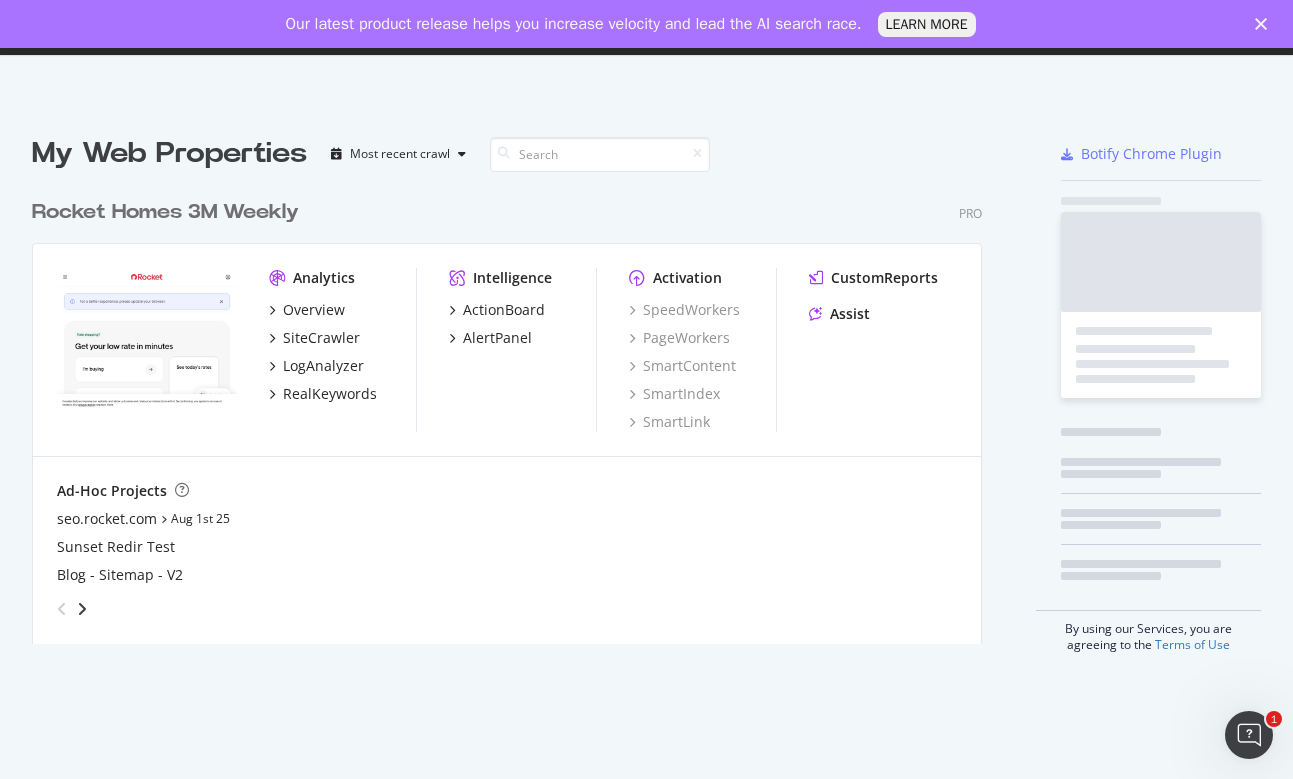 scroll, scrollTop: 16, scrollLeft: 16, axis: both 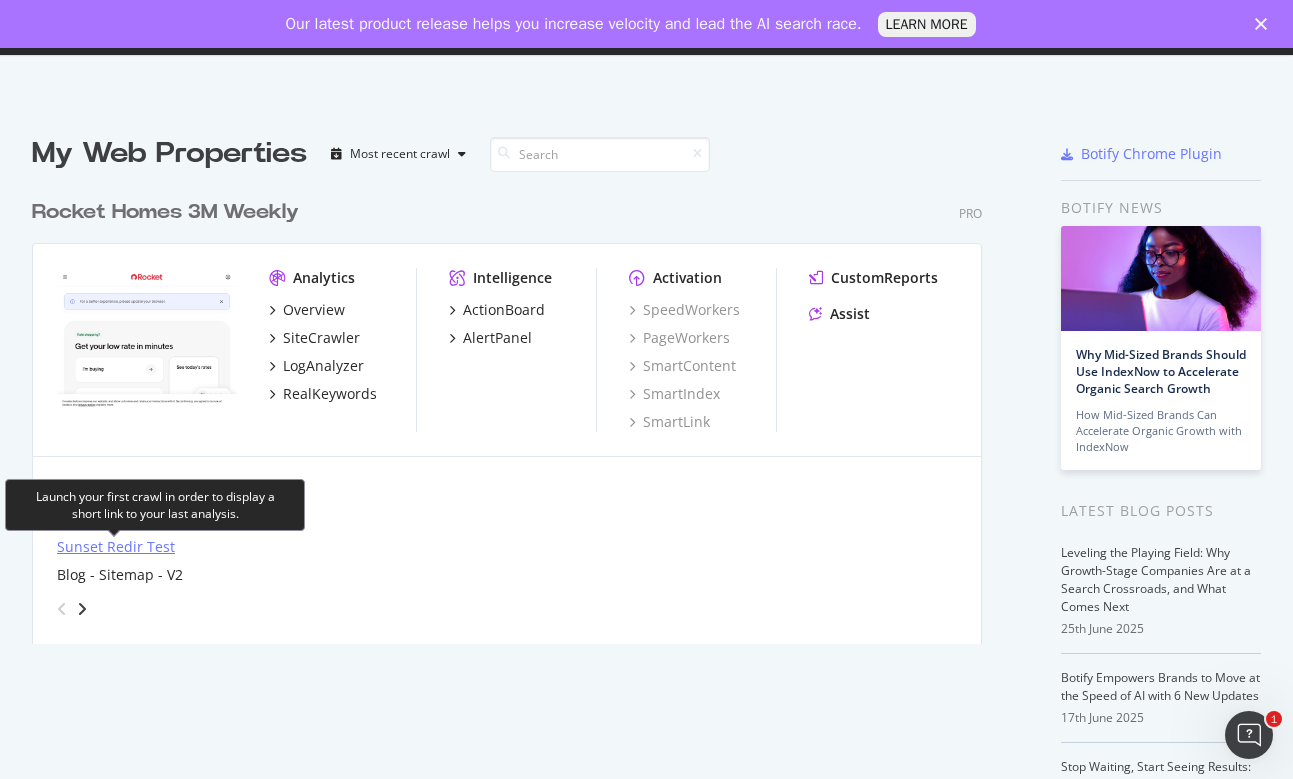 click on "Sunset Redir Test" at bounding box center [116, 547] 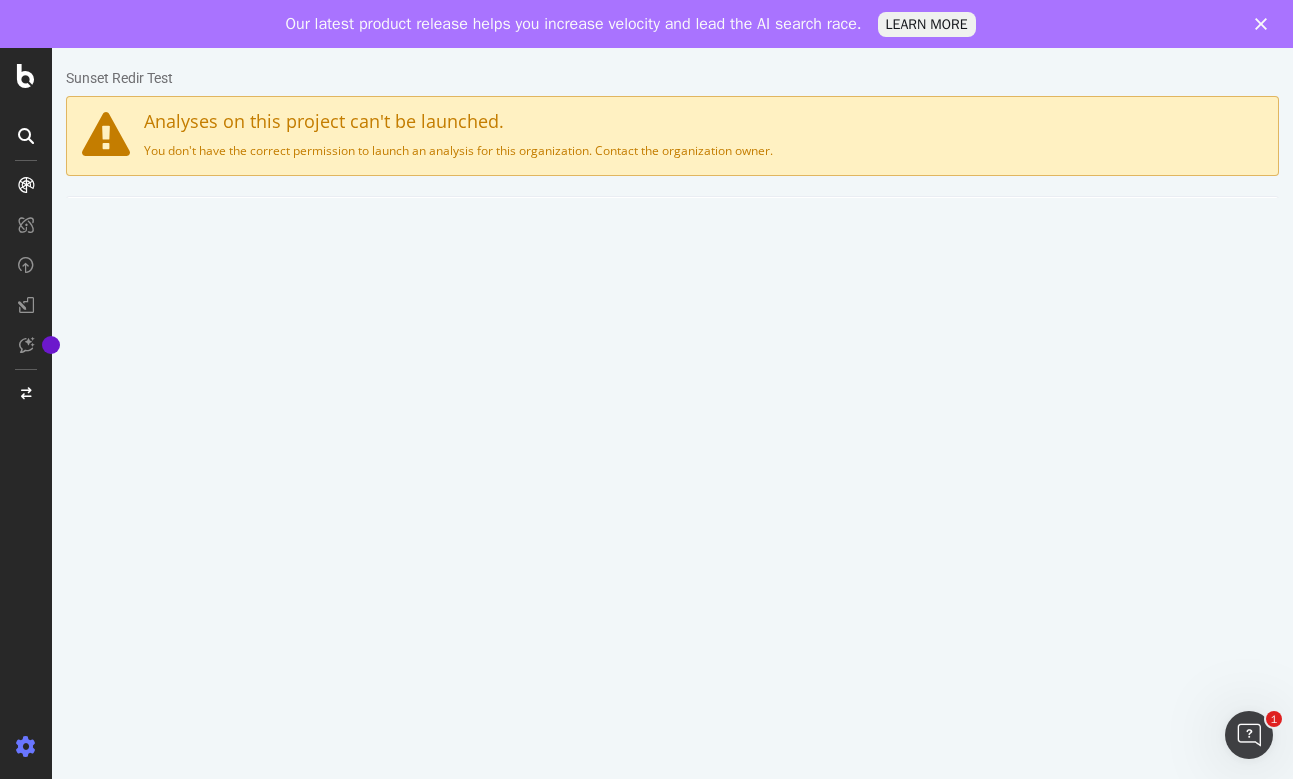 scroll, scrollTop: 0, scrollLeft: 0, axis: both 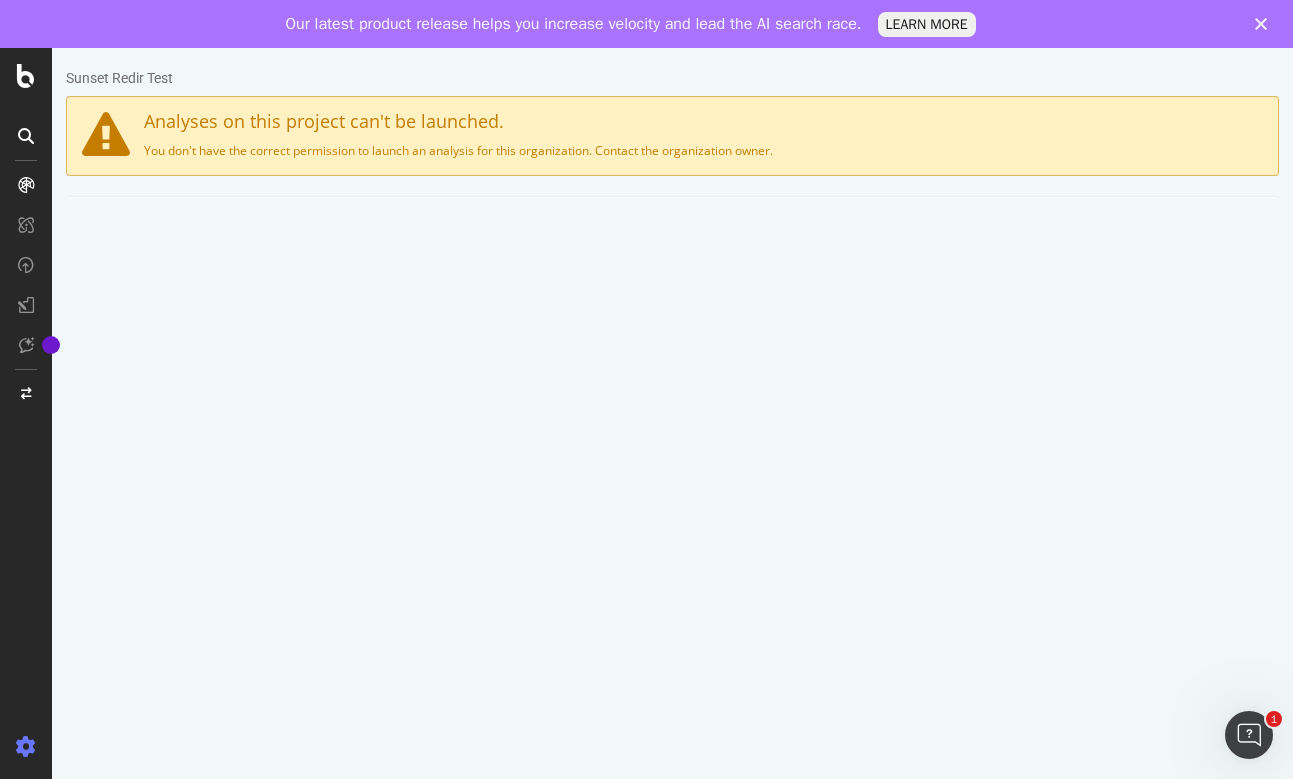 click 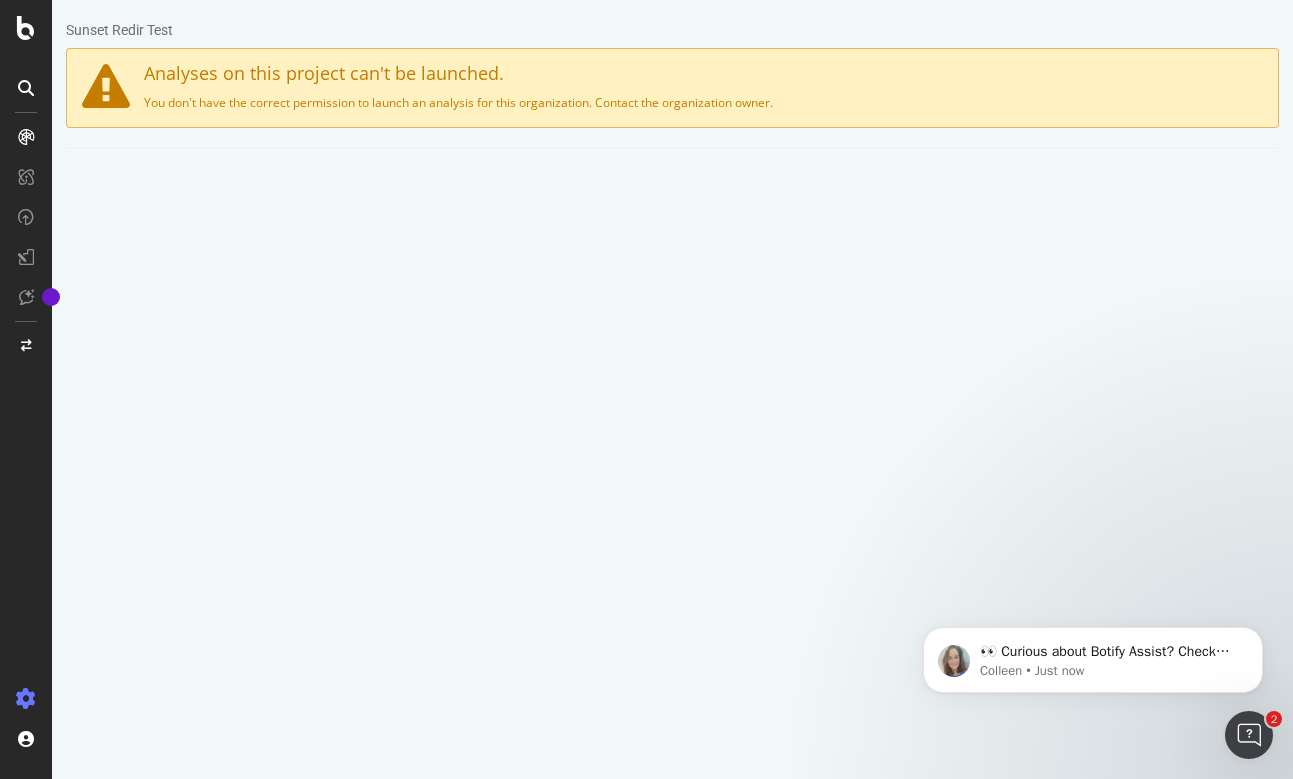 scroll, scrollTop: 0, scrollLeft: 0, axis: both 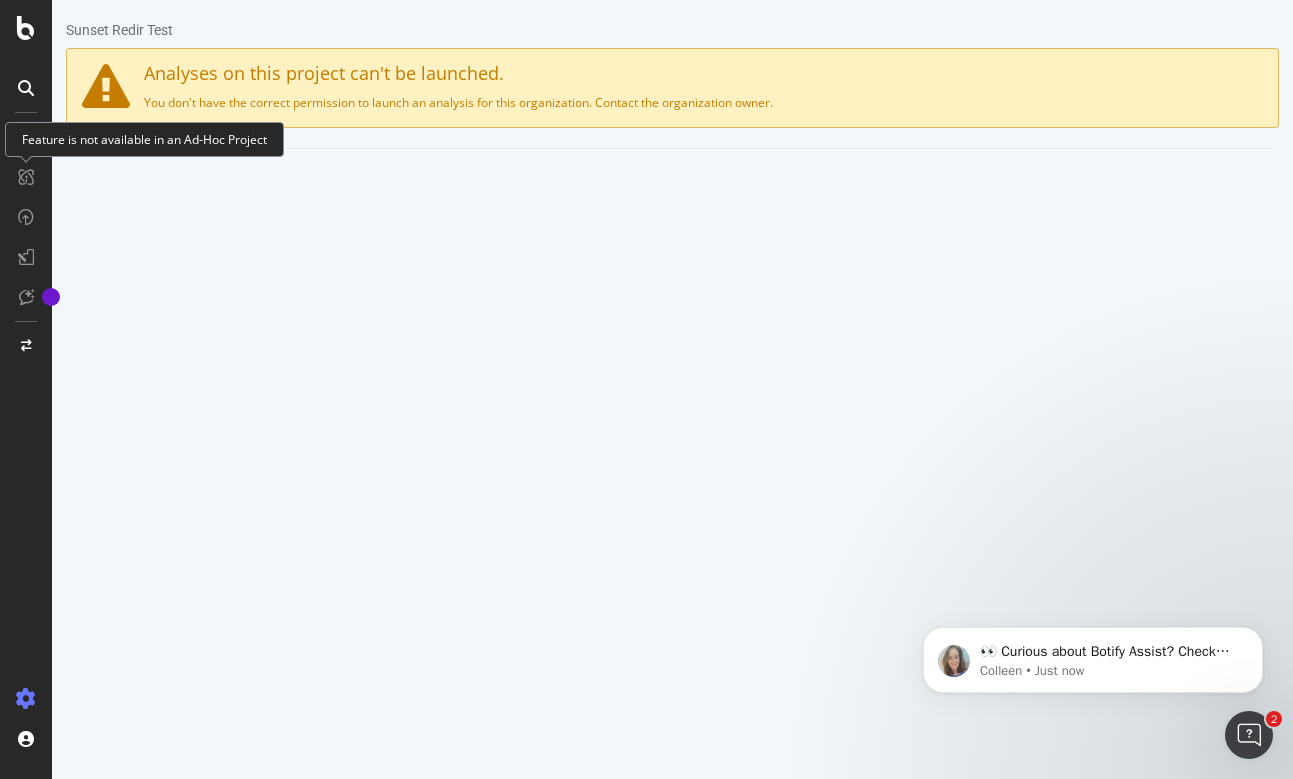 click on "Main Project Name
Sunset Redir Test Start URLs
https://dev.[DOMAIN]
Allowed Domains
https://dev.[DOMAIN] Max # of URLs
100,000 Max Speed (URLs / s)
3
Crawl JS Activated
No Max depth
Not Set
Sitemaps
Advanced settings Compare with previous analysis
Yes Desktop User Agent
Mozilla/5.0 (compatible; botify; http://botify.com) Mobile User Agent
Mozilla/5.0 Mobile (compatible; botify; http://botify.com) Virtual Robots.txt
None Respect no-follow rules
Yes Gzip Activated
Yes Login / Password Authentication
No
Remove Parameters
Not Set
Advanced URL Rewriting
Not Set
Domain Validation Site Validation
Yes Segments Rules
Not Set
Analytics Google Analytics Website
Deactivated
0 No" at bounding box center (672, 590) 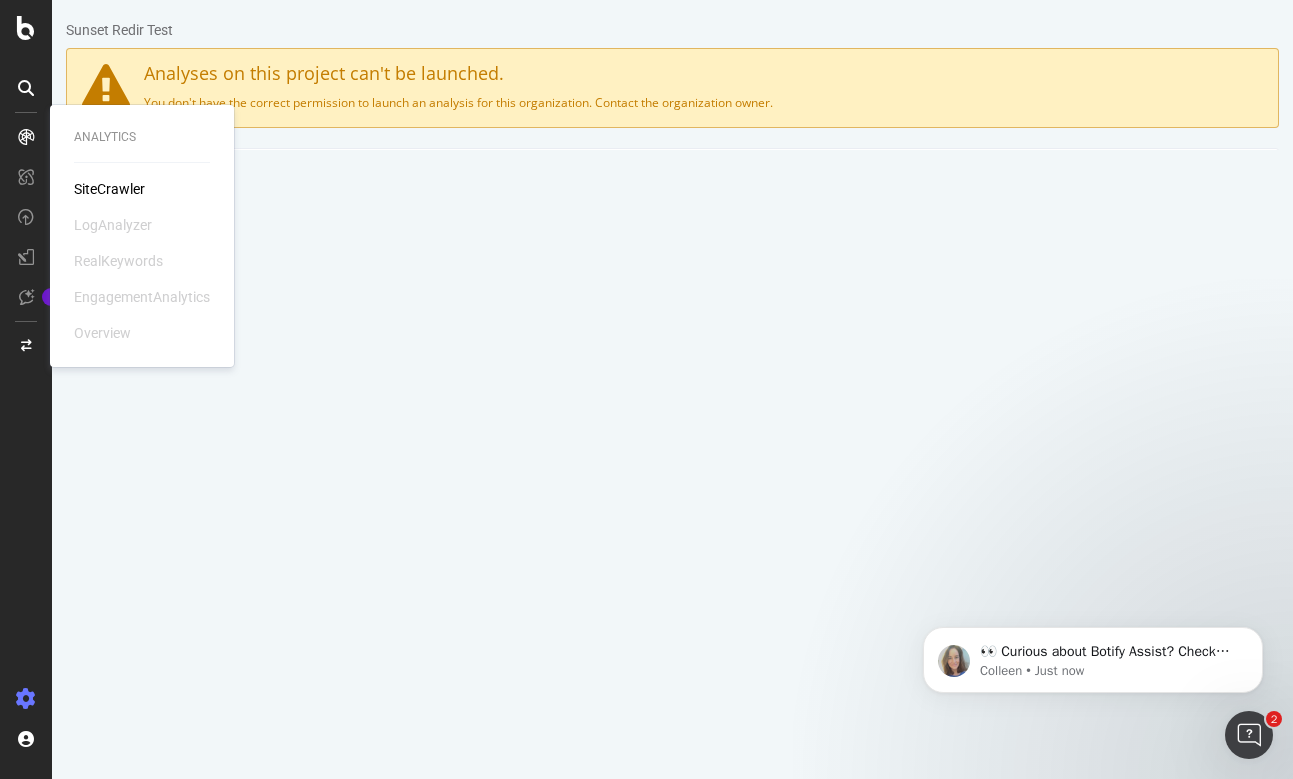 click on "SiteCrawler" at bounding box center (109, 189) 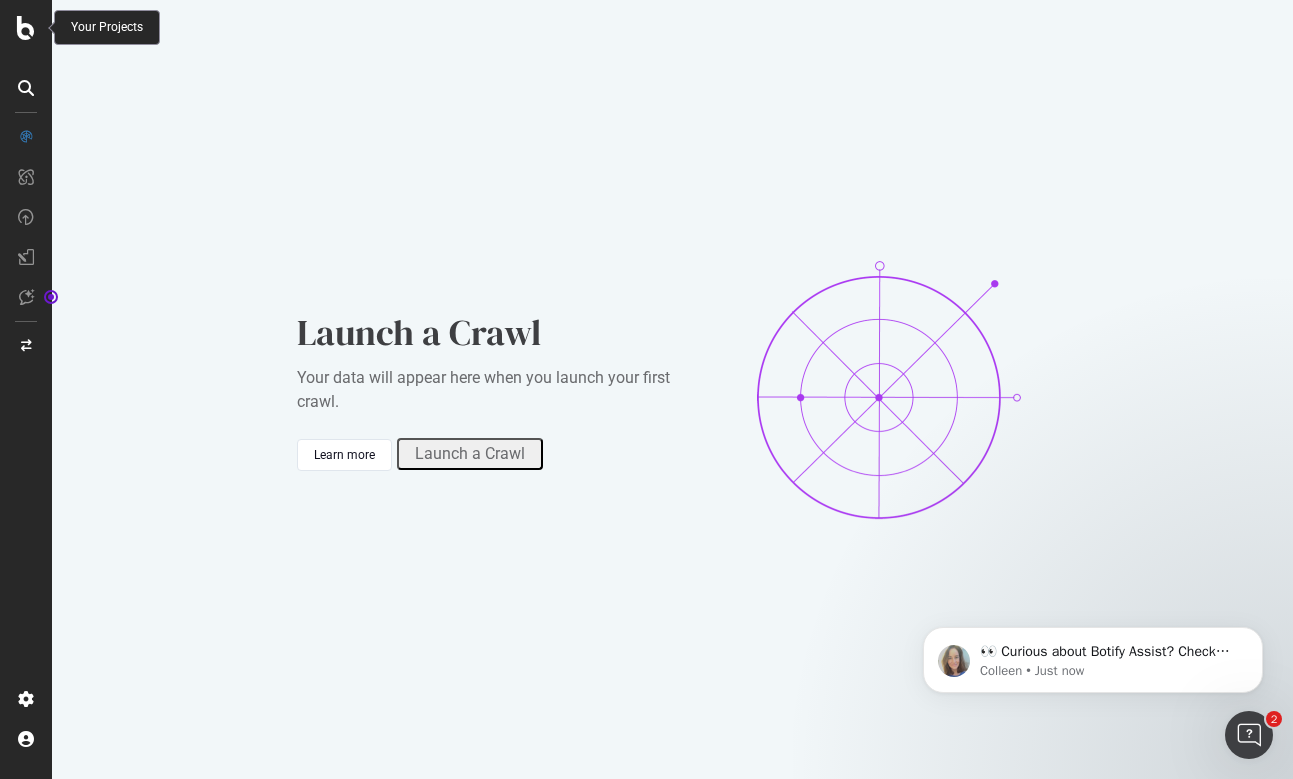 click at bounding box center (26, 28) 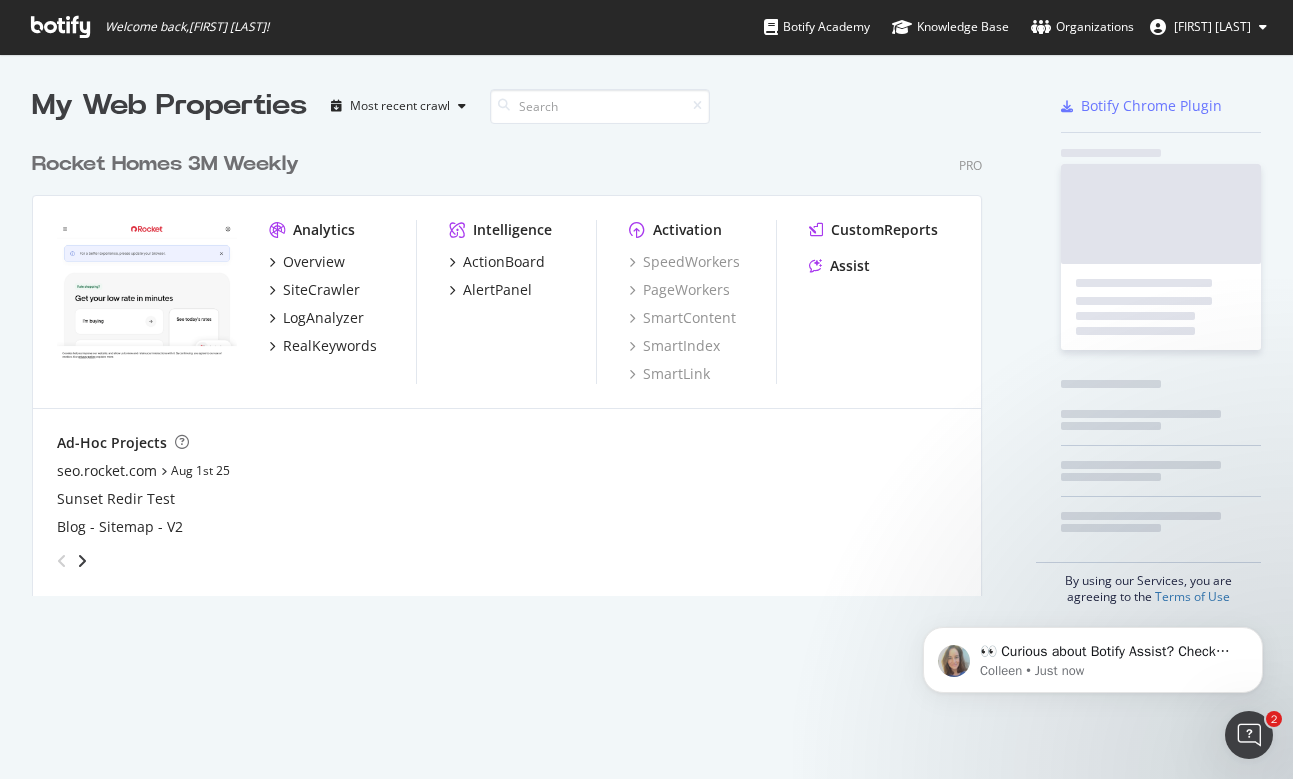 scroll, scrollTop: 16, scrollLeft: 16, axis: both 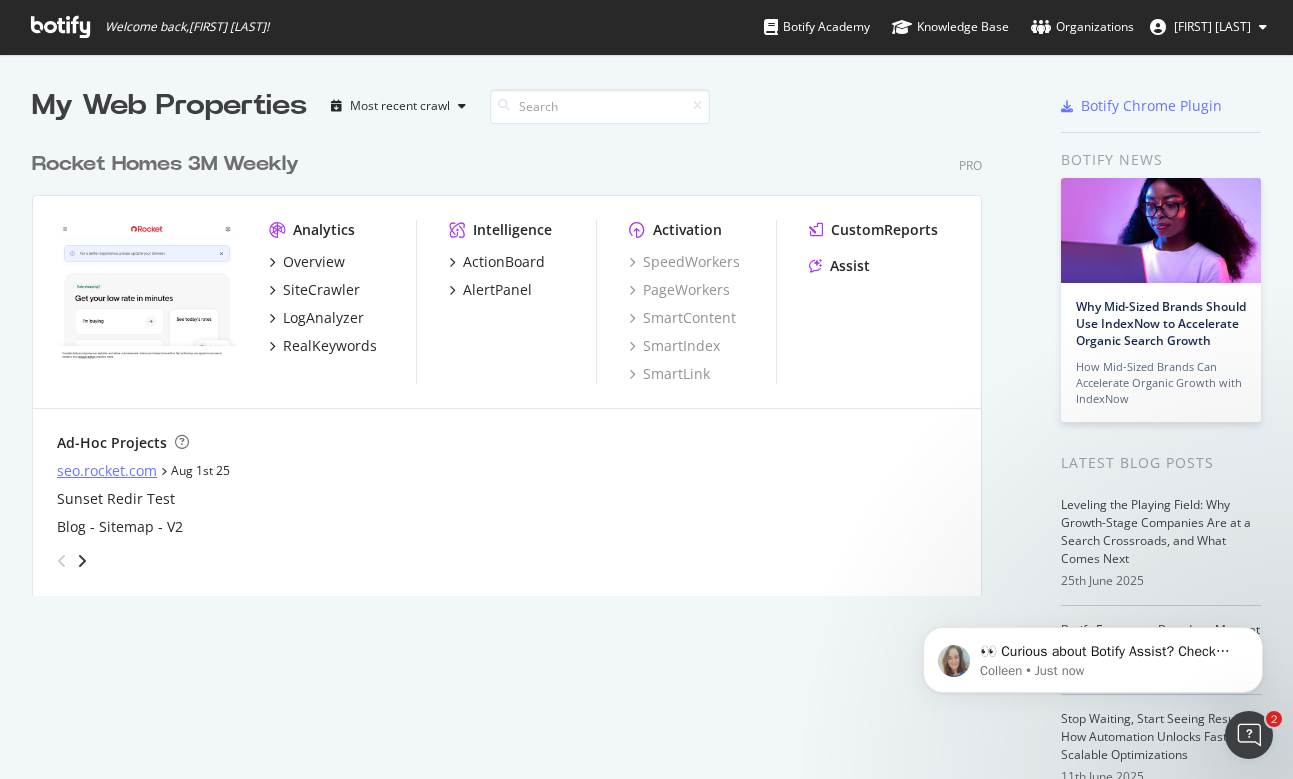 click on "seo.rocket.com" at bounding box center [107, 471] 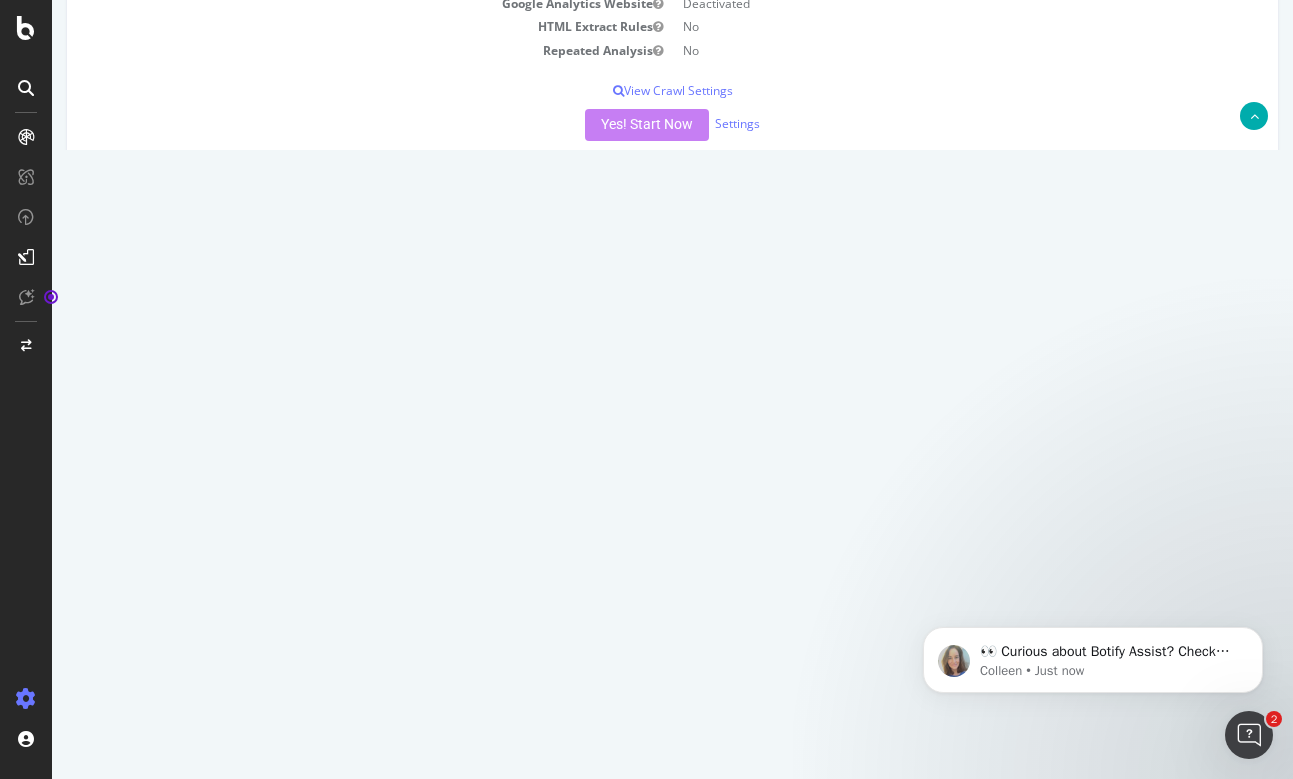 scroll, scrollTop: 324, scrollLeft: 0, axis: vertical 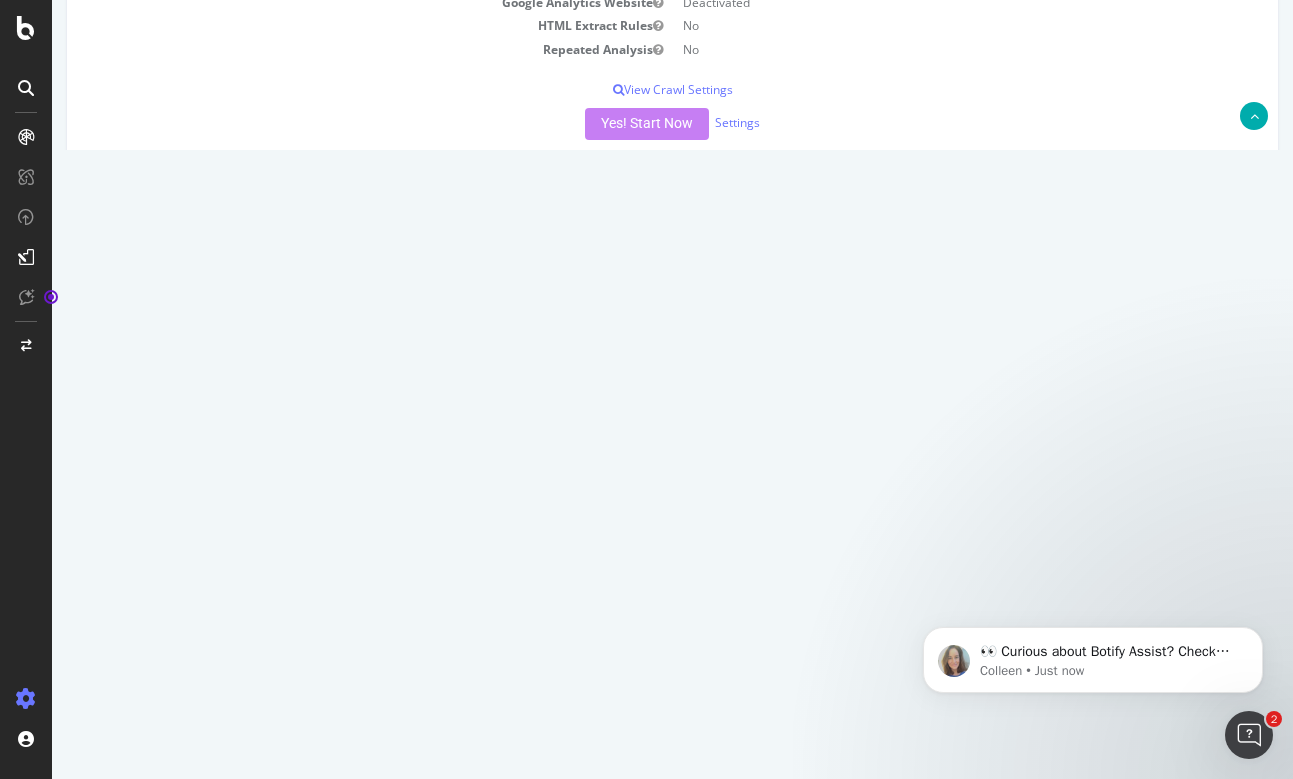 click on "Analysis" at bounding box center (359, 367) 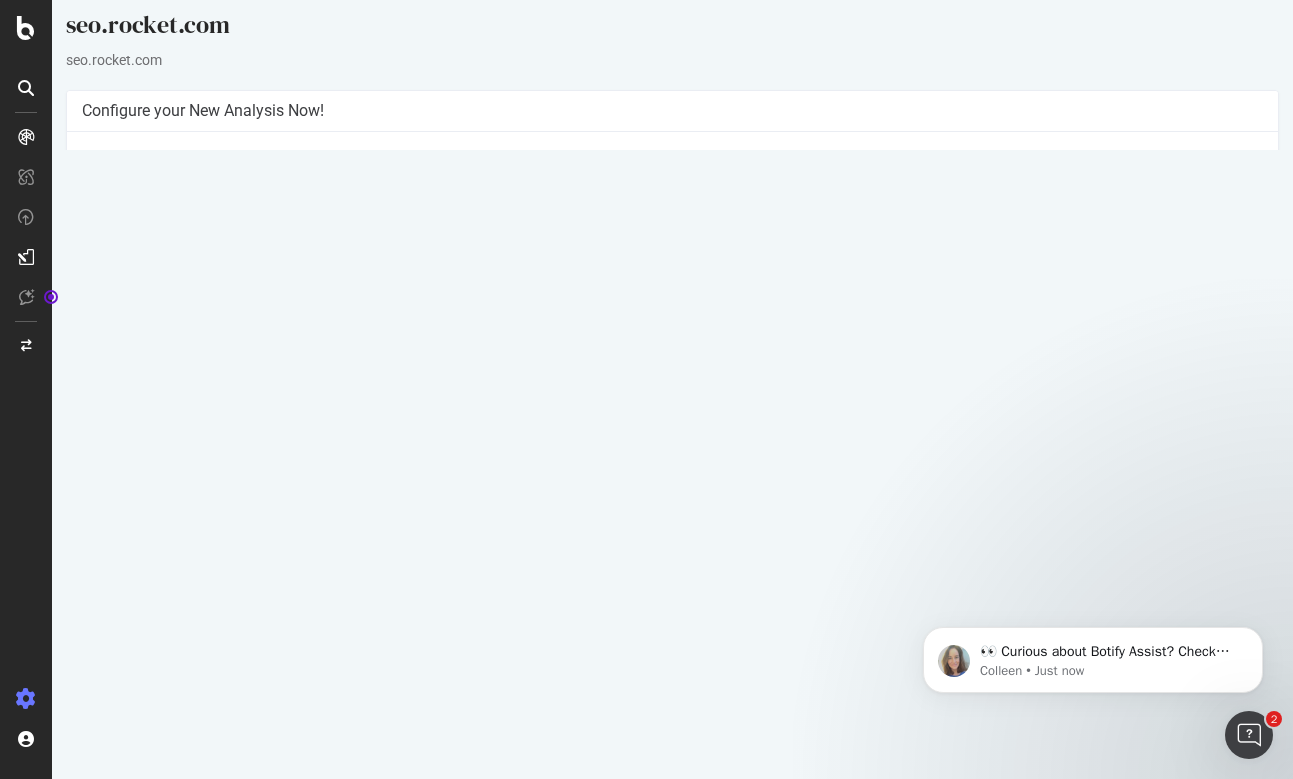 scroll, scrollTop: 0, scrollLeft: 0, axis: both 